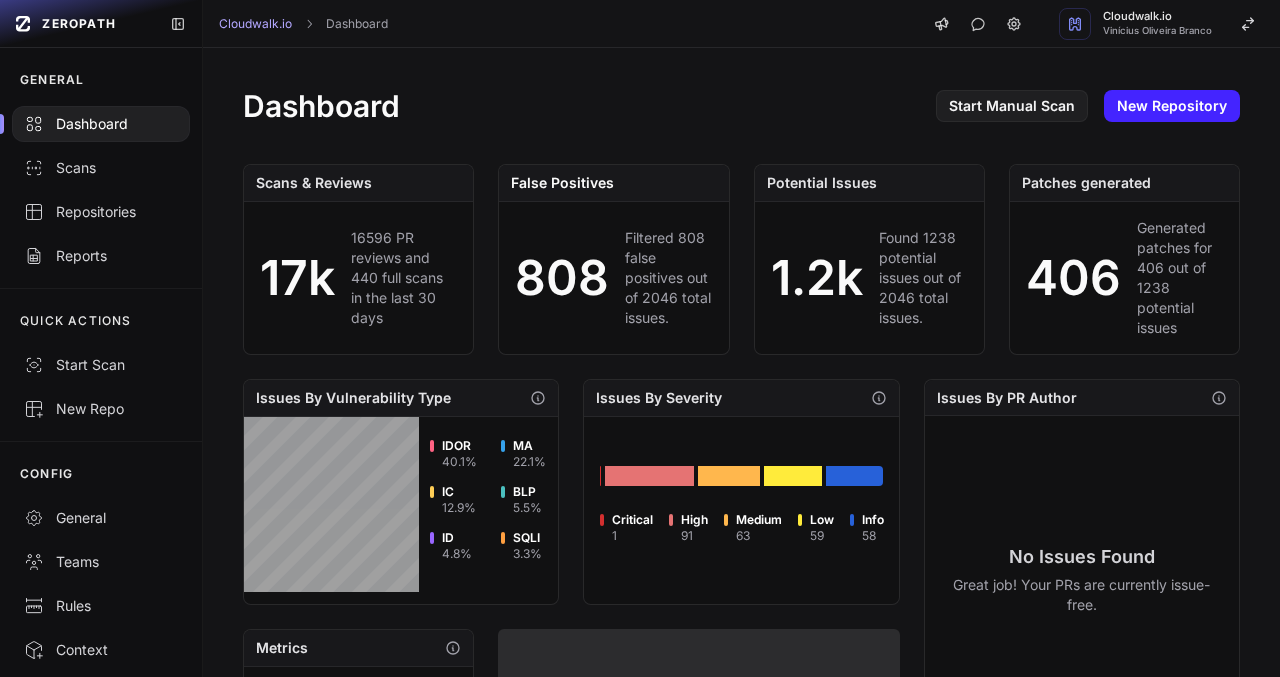 scroll, scrollTop: 0, scrollLeft: 0, axis: both 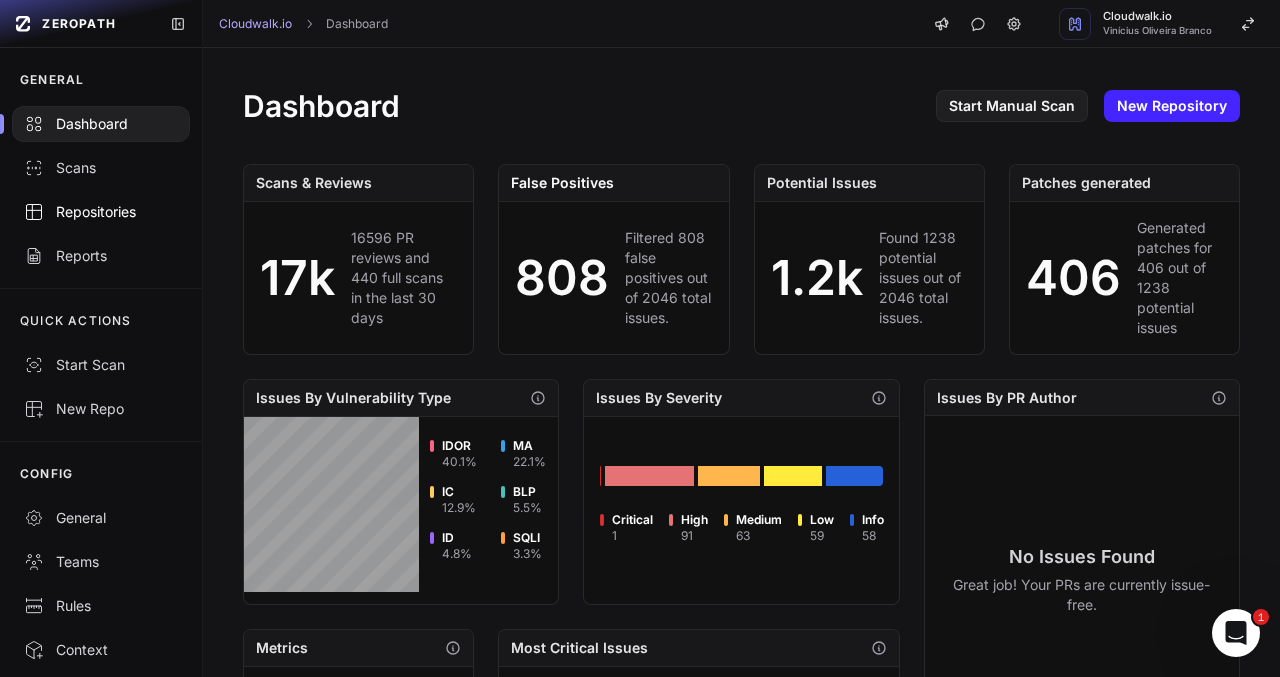 click on "Repositories" at bounding box center (101, 212) 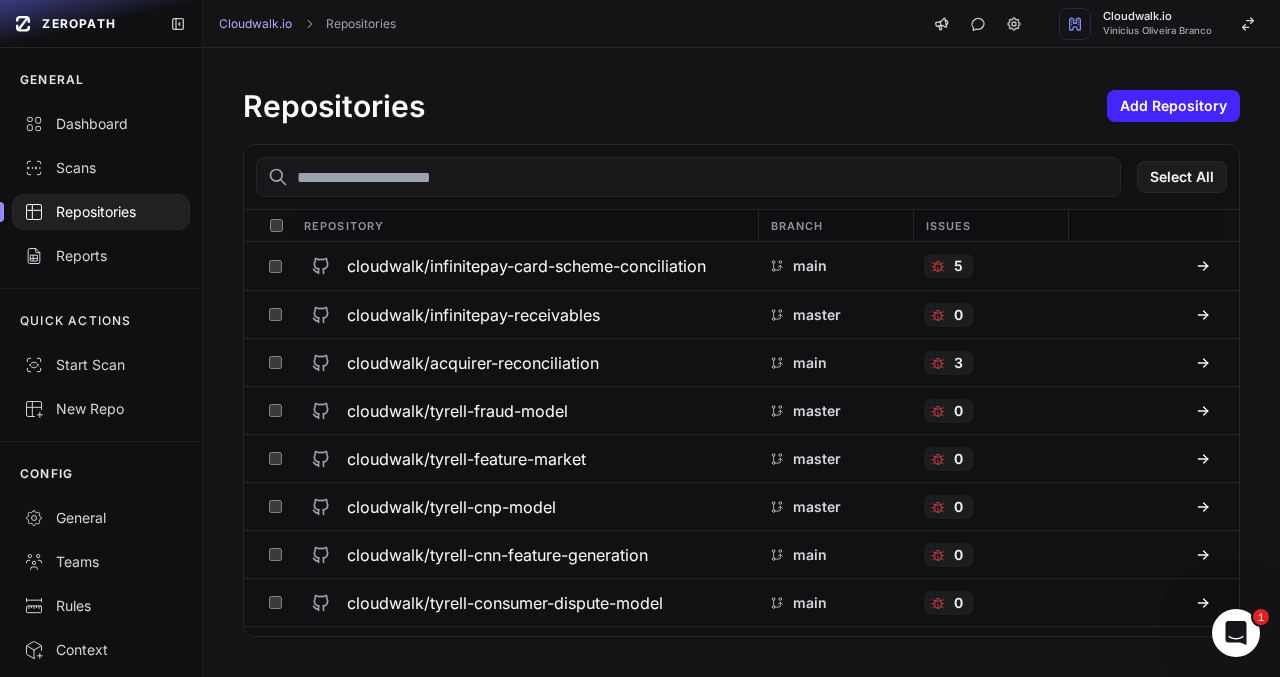 click at bounding box center (688, 177) 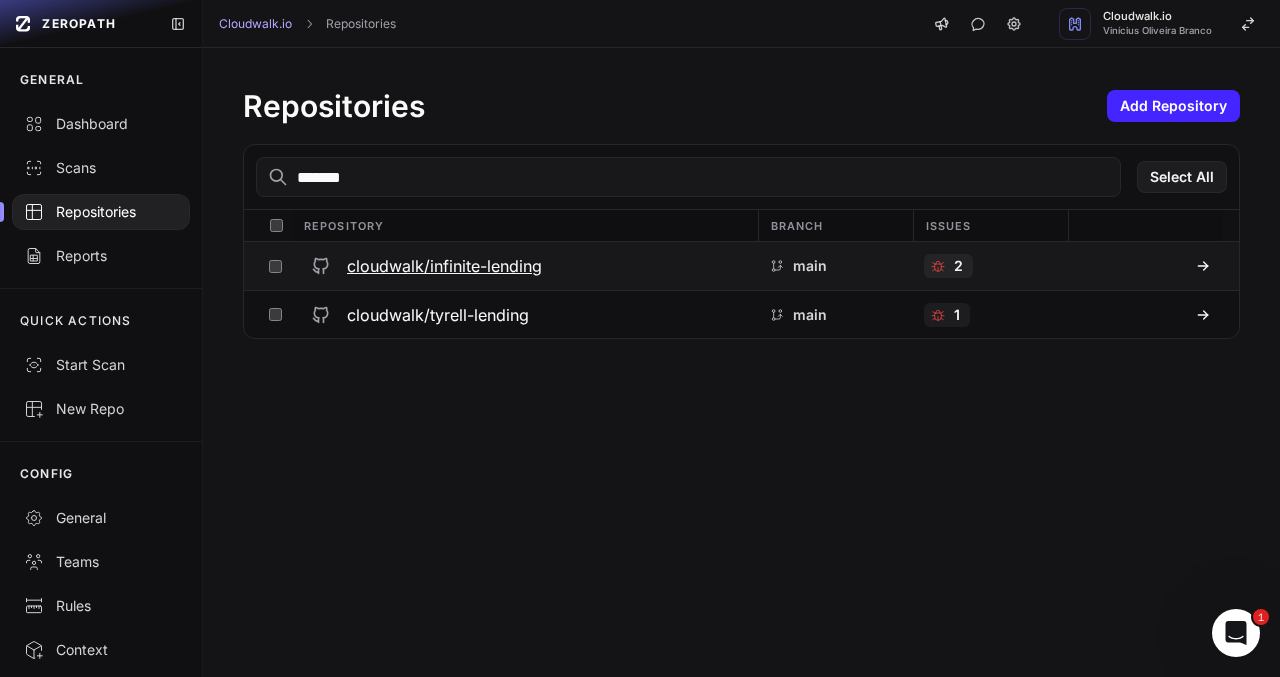 type on "*******" 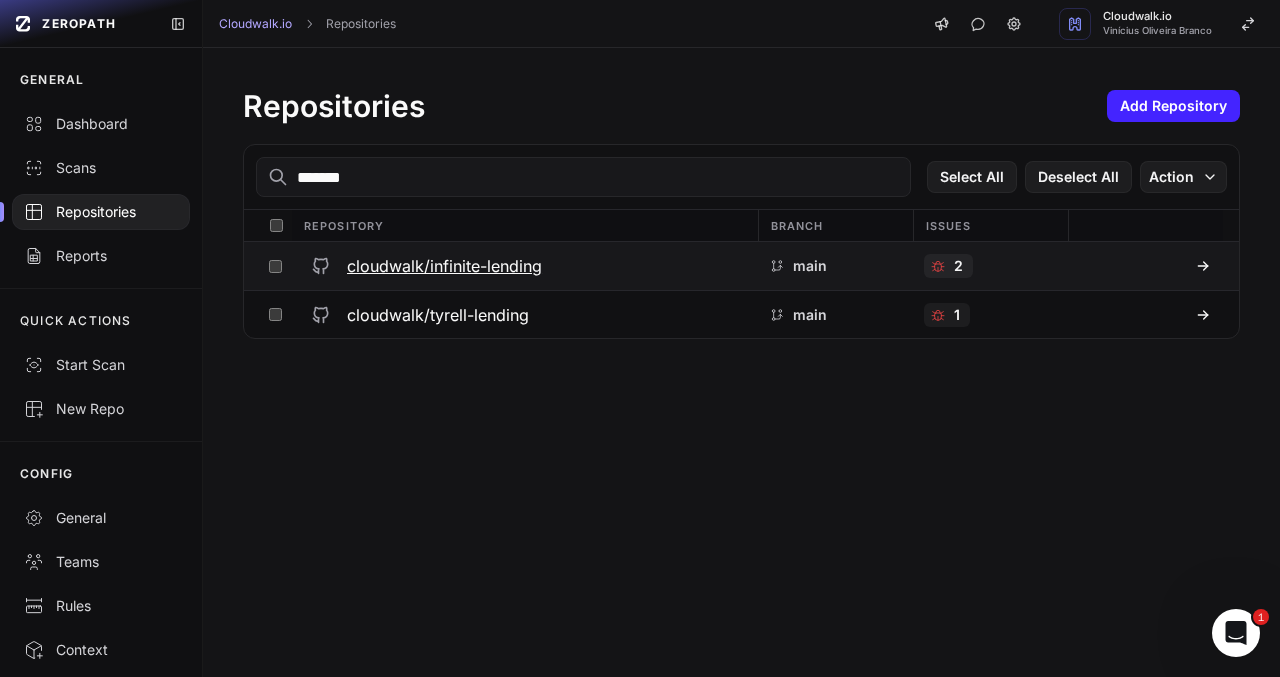 click on "cloudwalk/infinite-lending" at bounding box center [444, 266] 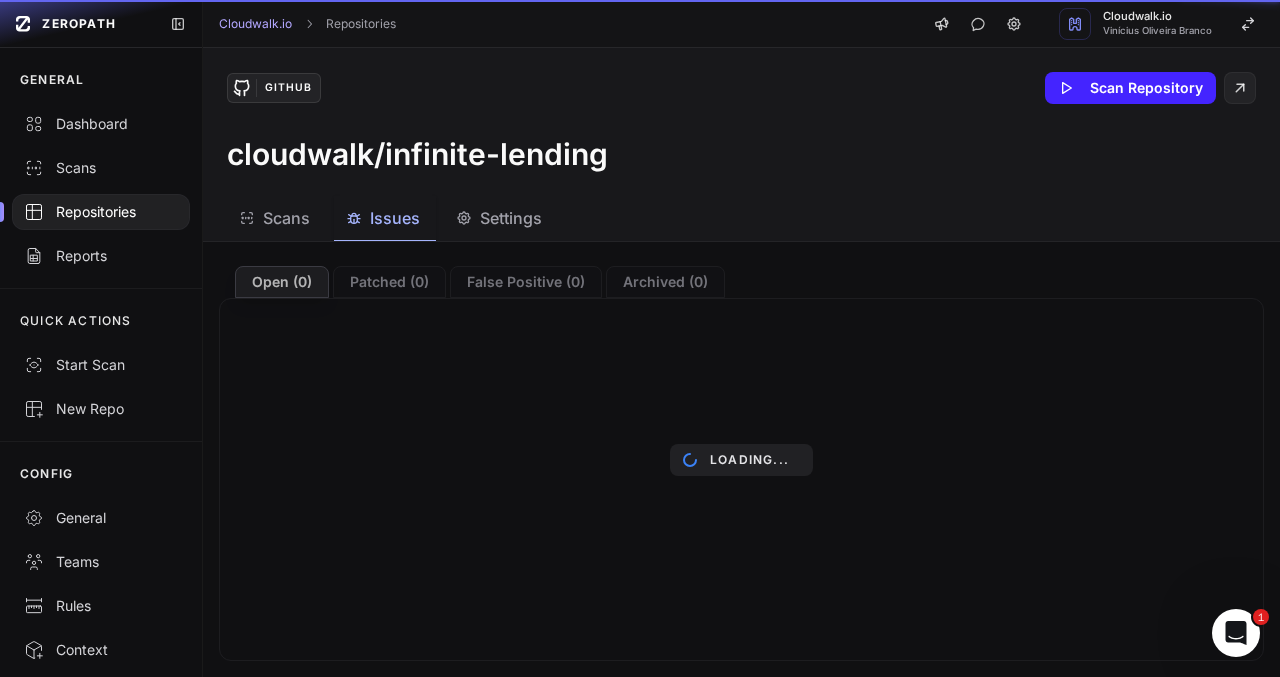 click on "Issues" at bounding box center (395, 218) 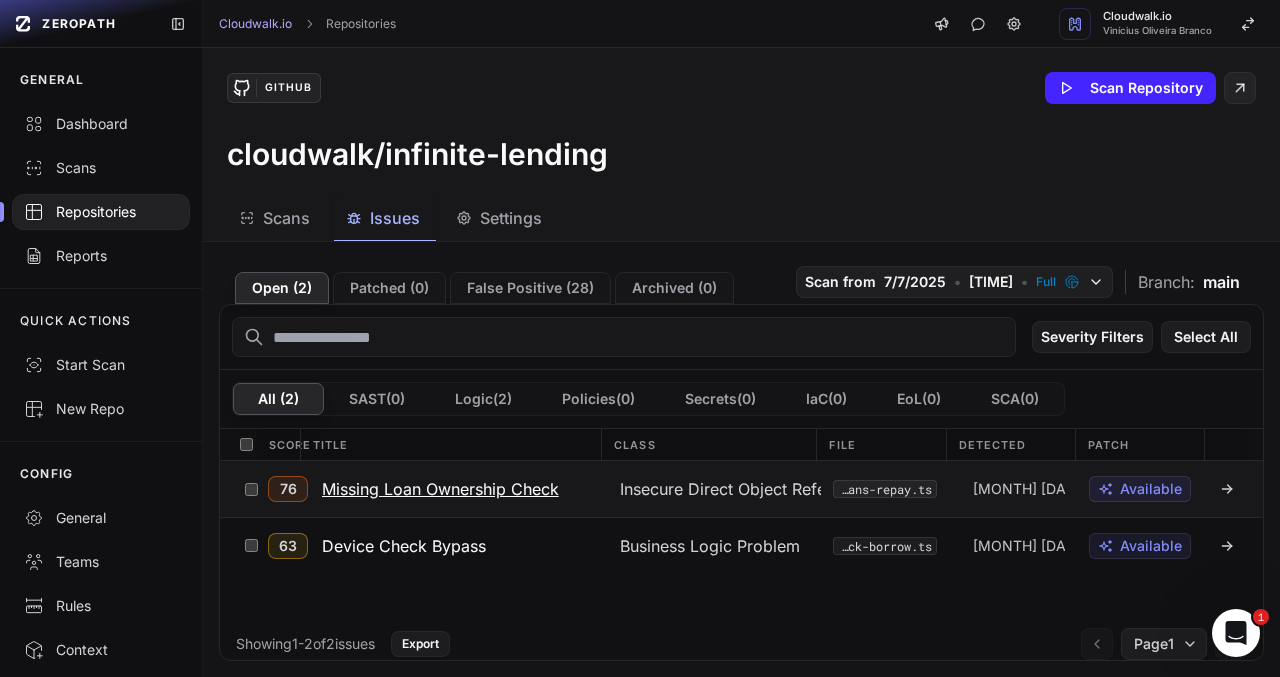 click on "Missing Loan Ownership Check" at bounding box center (440, 489) 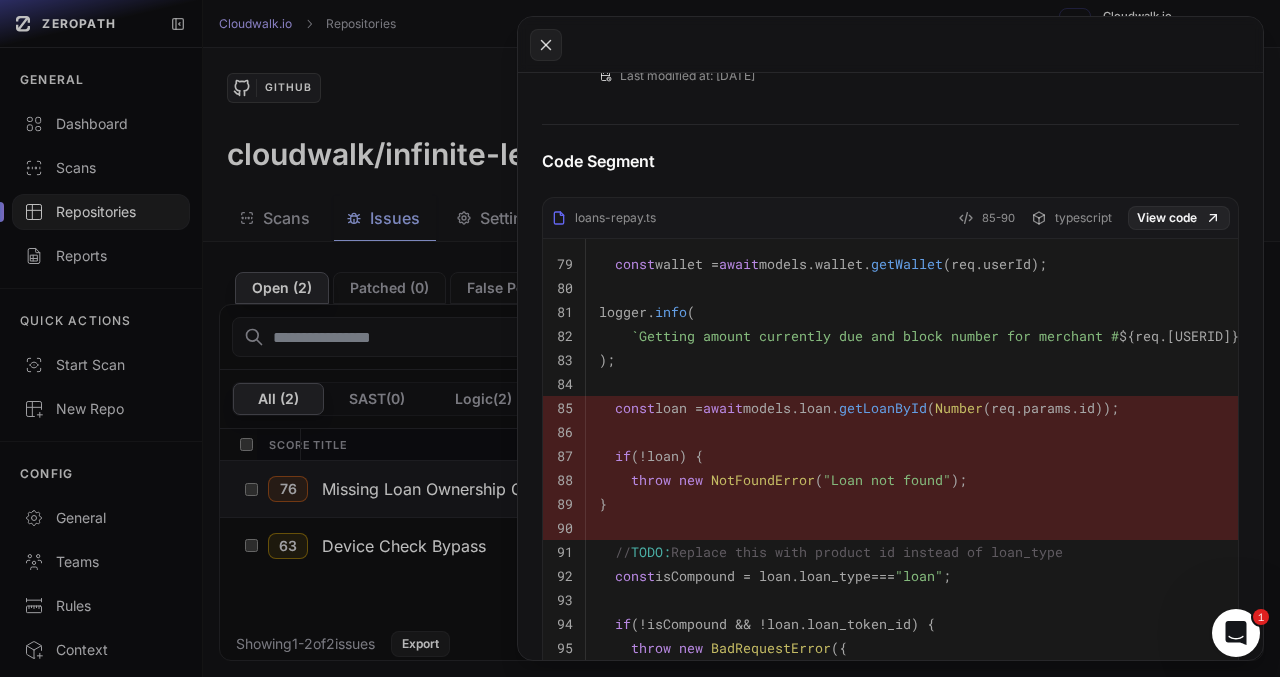 scroll, scrollTop: 913, scrollLeft: 0, axis: vertical 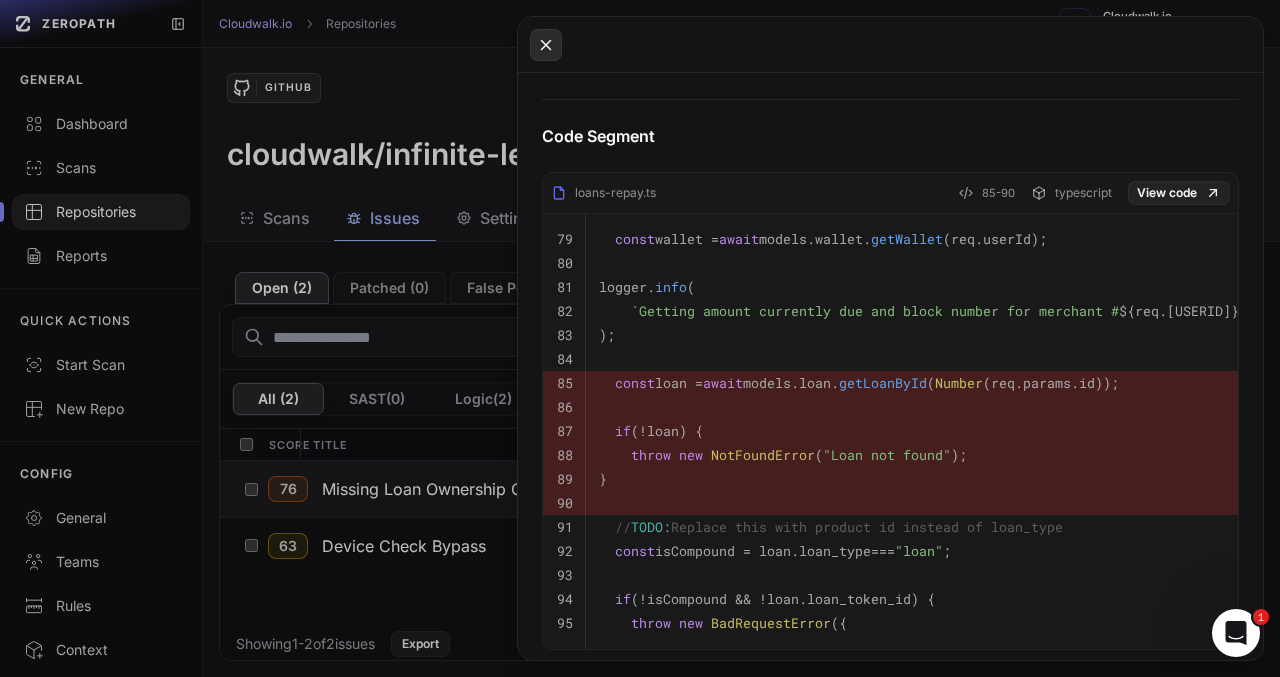 click 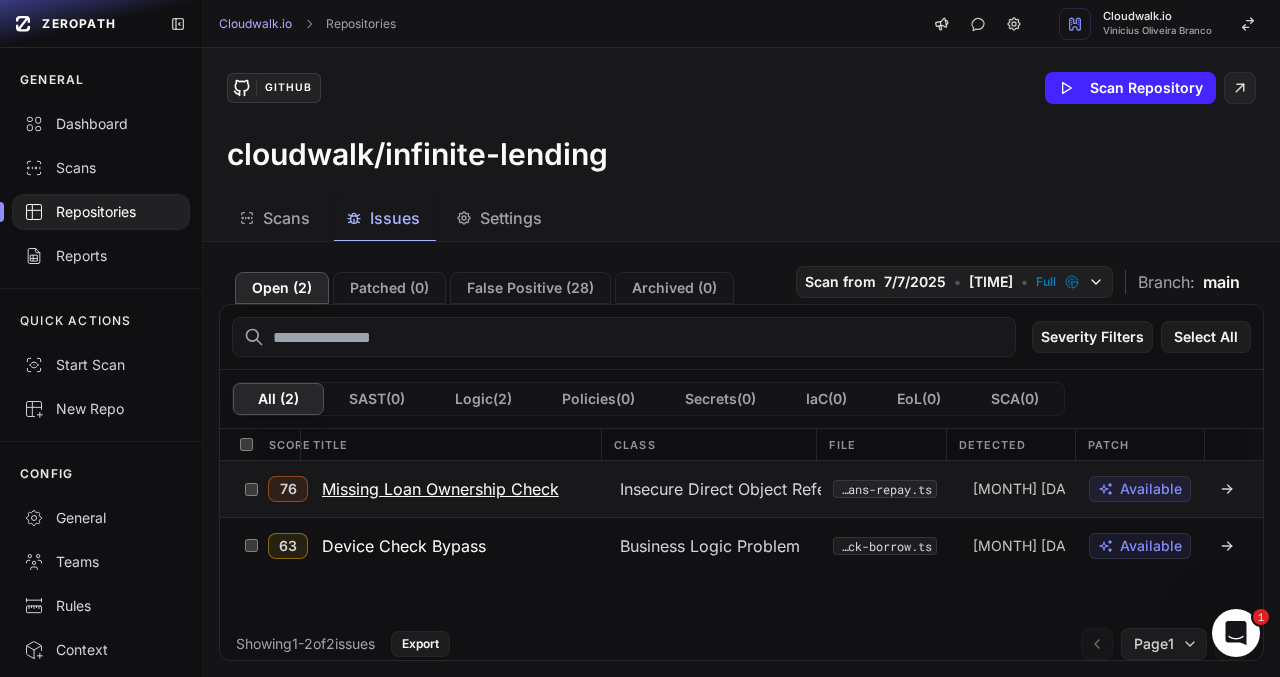 click on "Missing Loan Ownership Check" 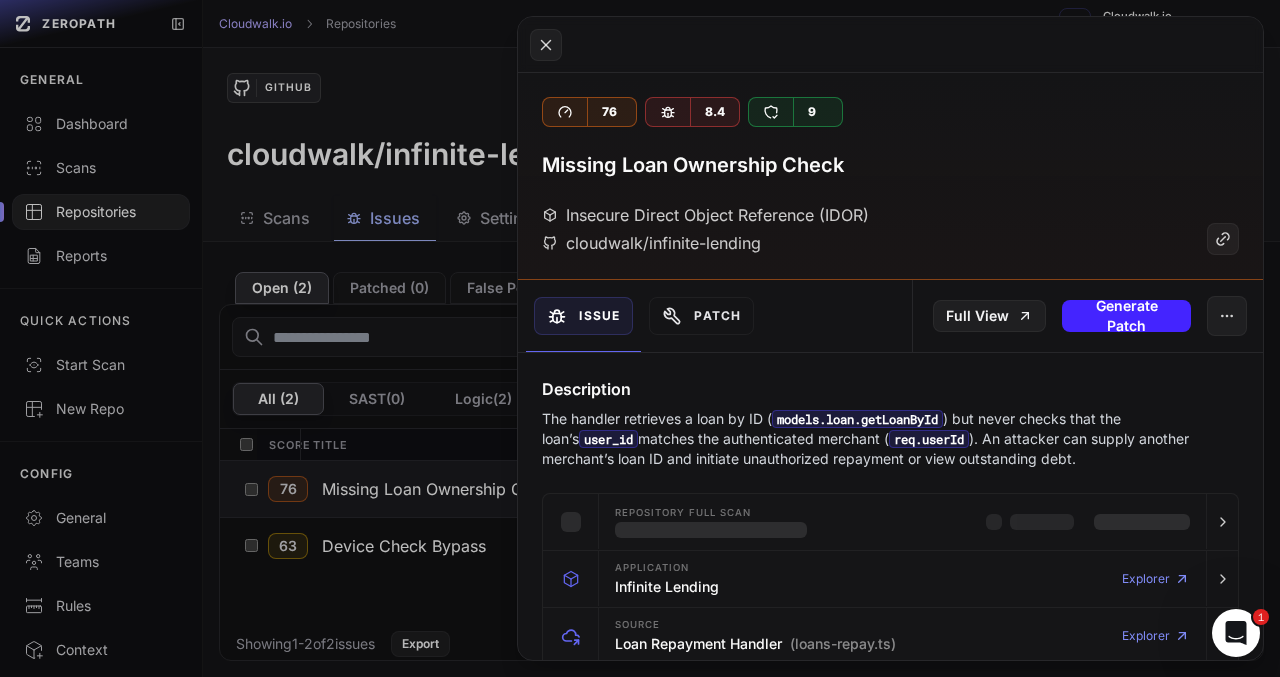 scroll, scrollTop: 47, scrollLeft: 0, axis: vertical 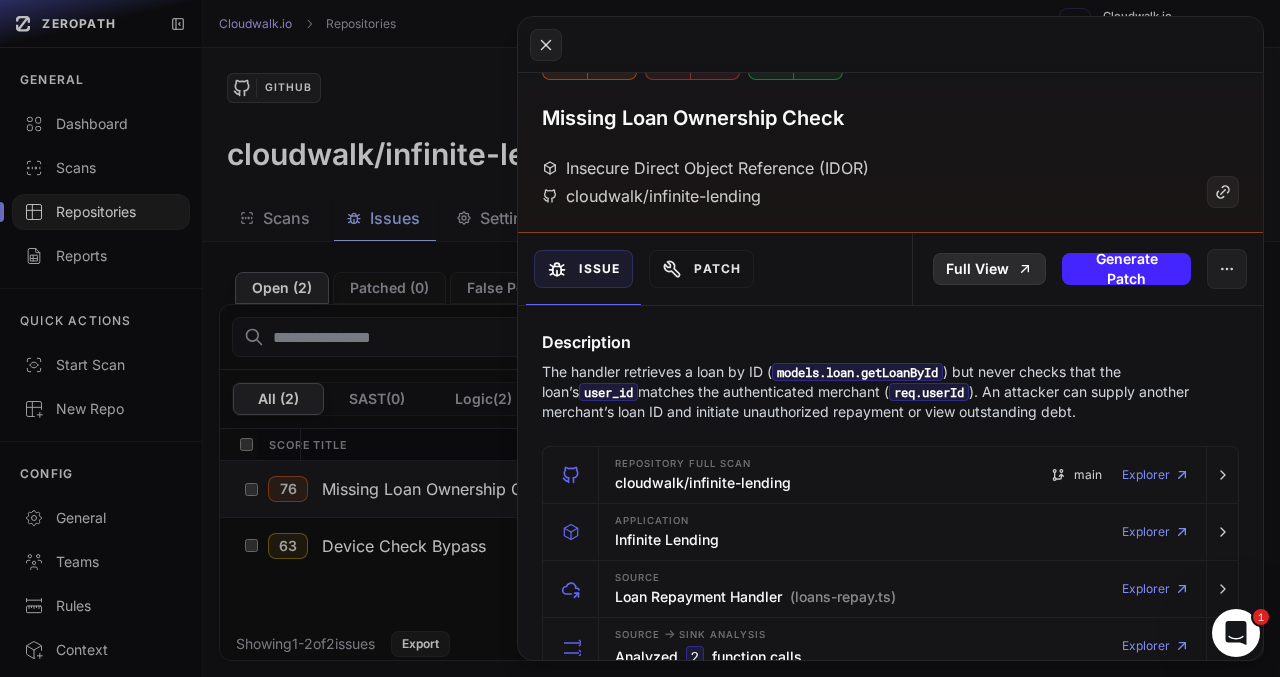 click on "Full View" at bounding box center [989, 269] 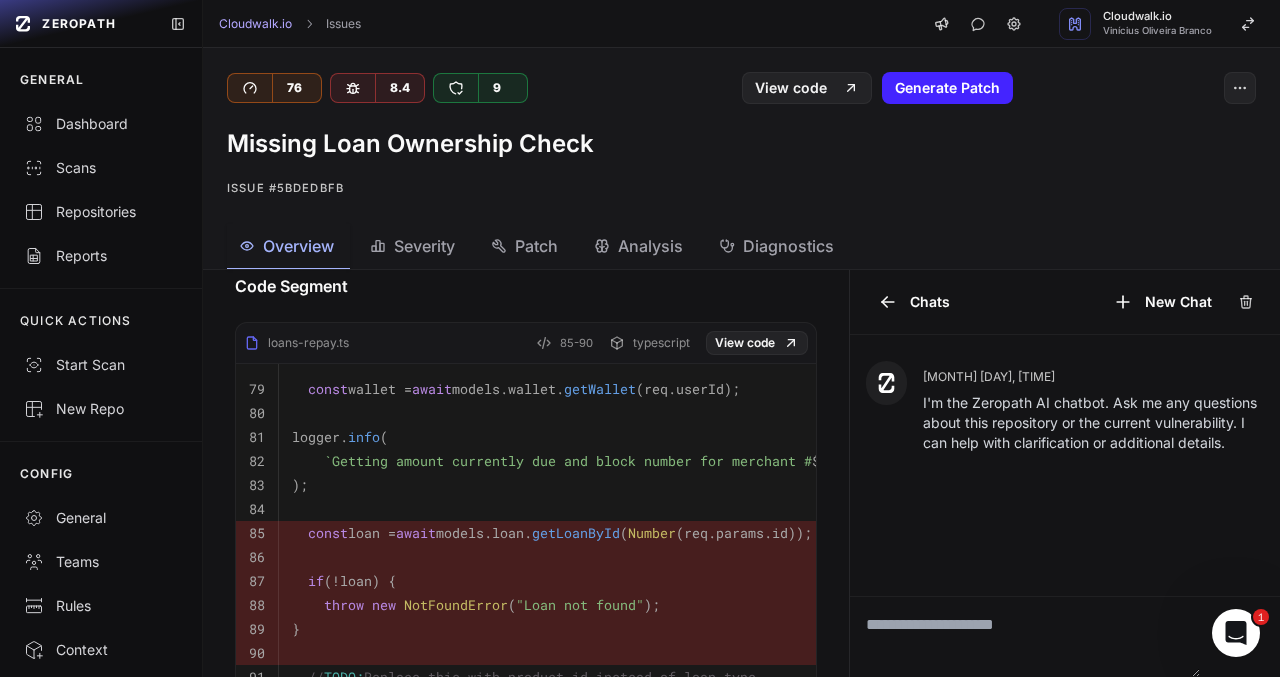 scroll, scrollTop: 853, scrollLeft: 0, axis: vertical 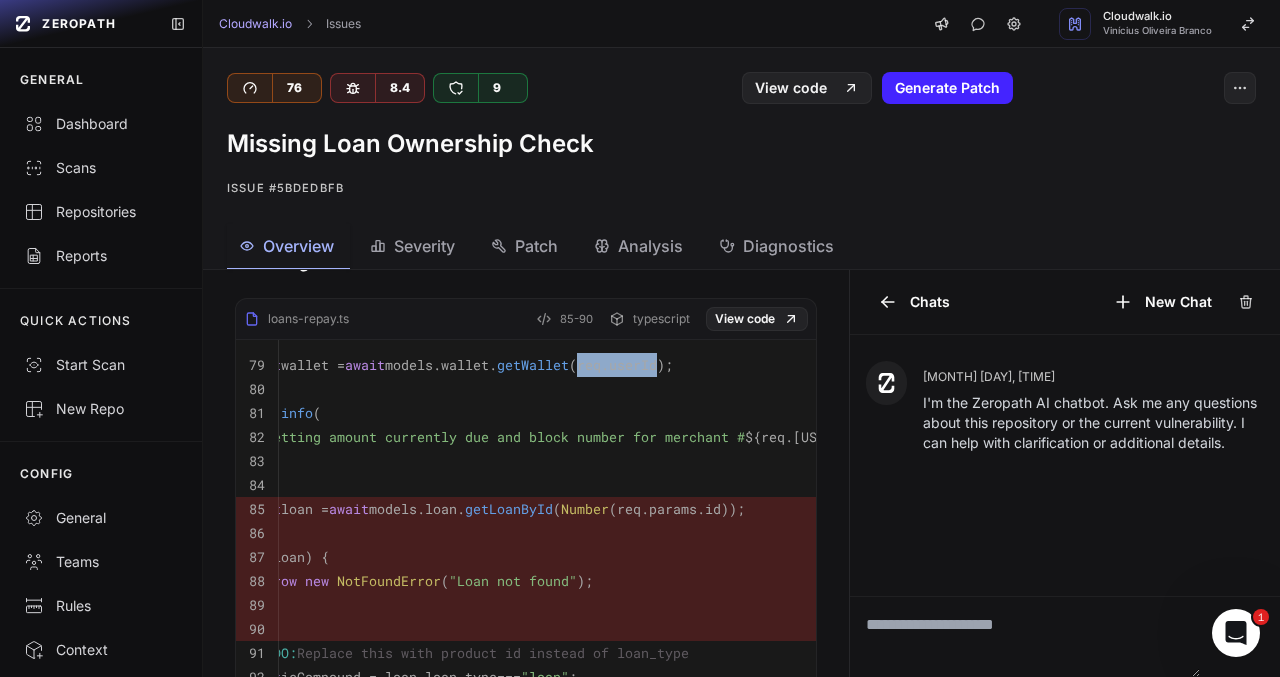 drag, startPoint x: 681, startPoint y: 367, endPoint x: 600, endPoint y: 366, distance: 81.00617 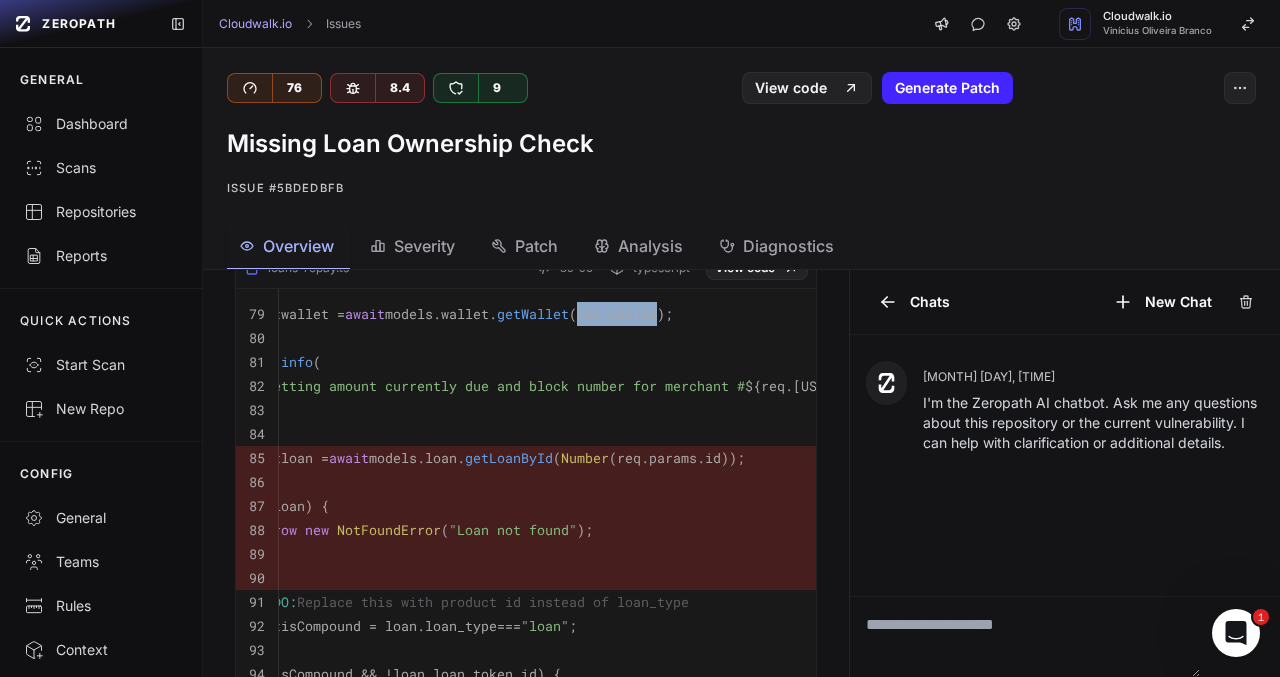 scroll, scrollTop: 931, scrollLeft: 0, axis: vertical 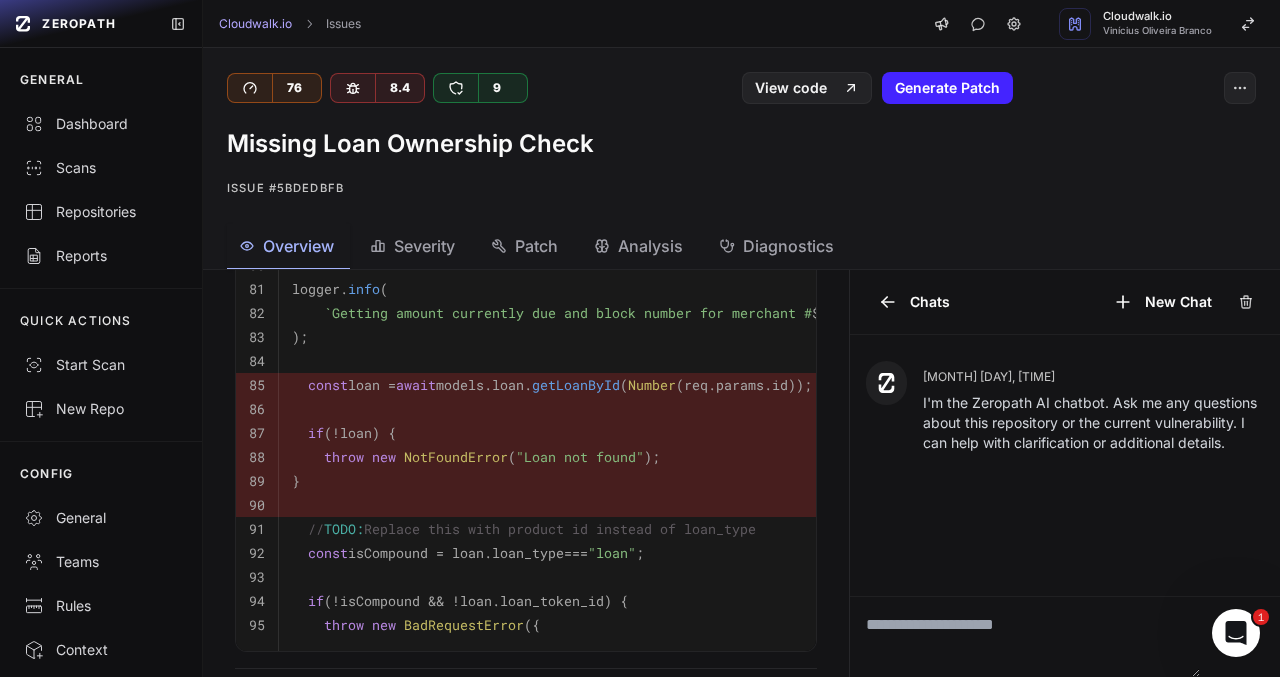 drag, startPoint x: 384, startPoint y: 484, endPoint x: 288, endPoint y: 379, distance: 142.27087 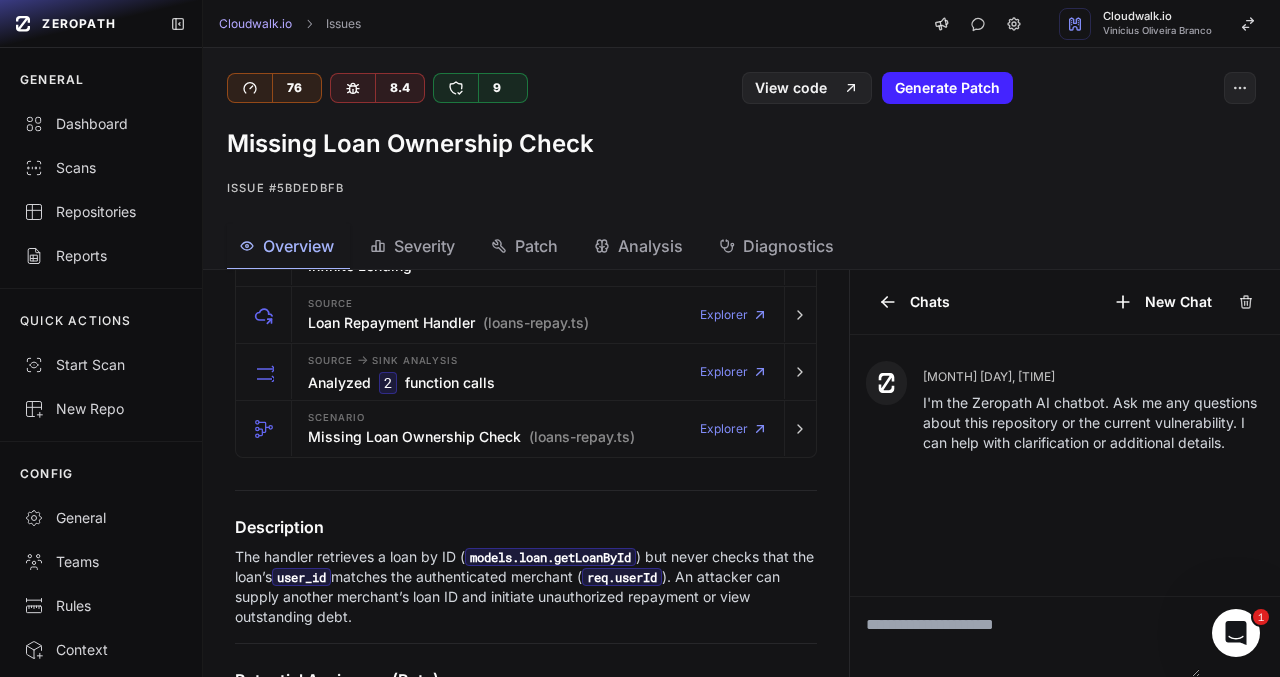 scroll, scrollTop: 247, scrollLeft: 0, axis: vertical 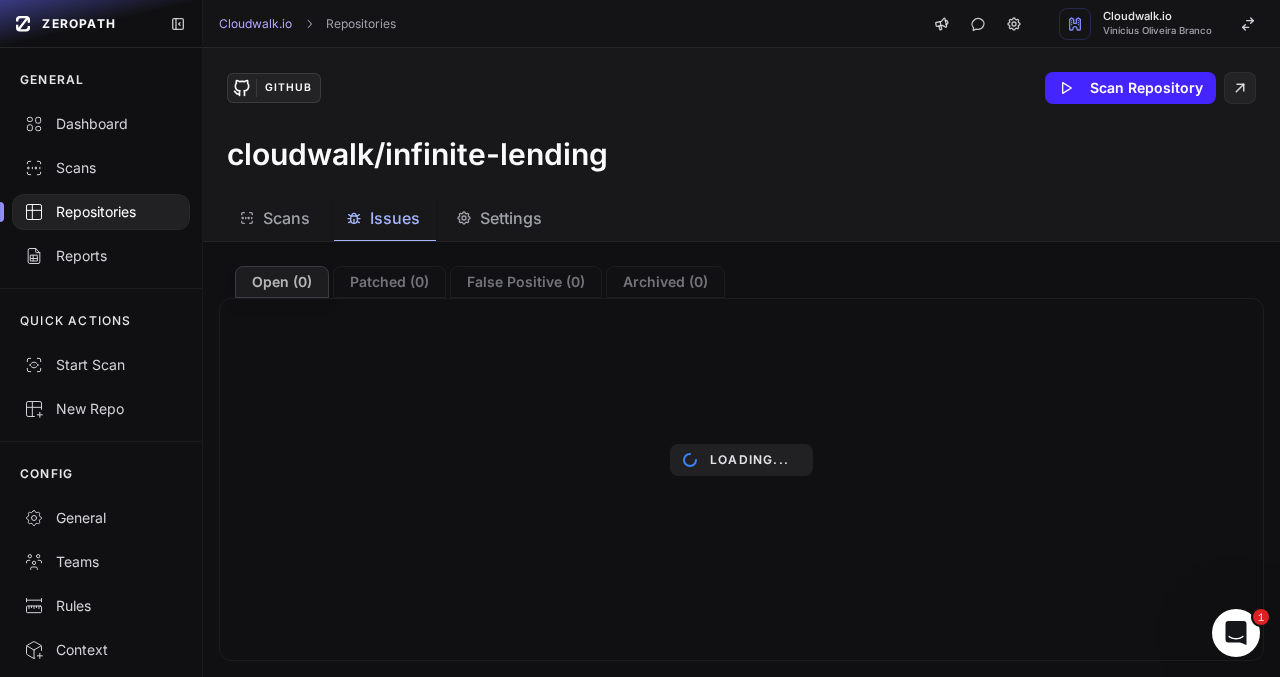 click on "Issues" at bounding box center [395, 218] 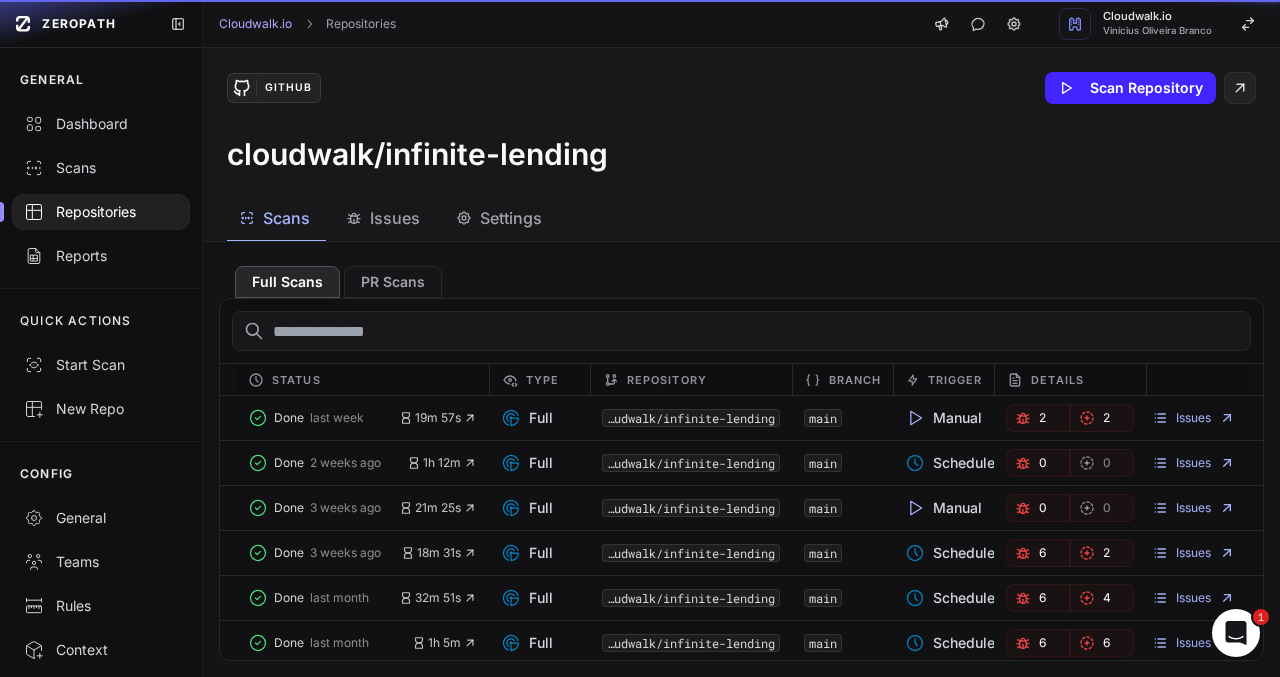 click on "Scans" at bounding box center [286, 218] 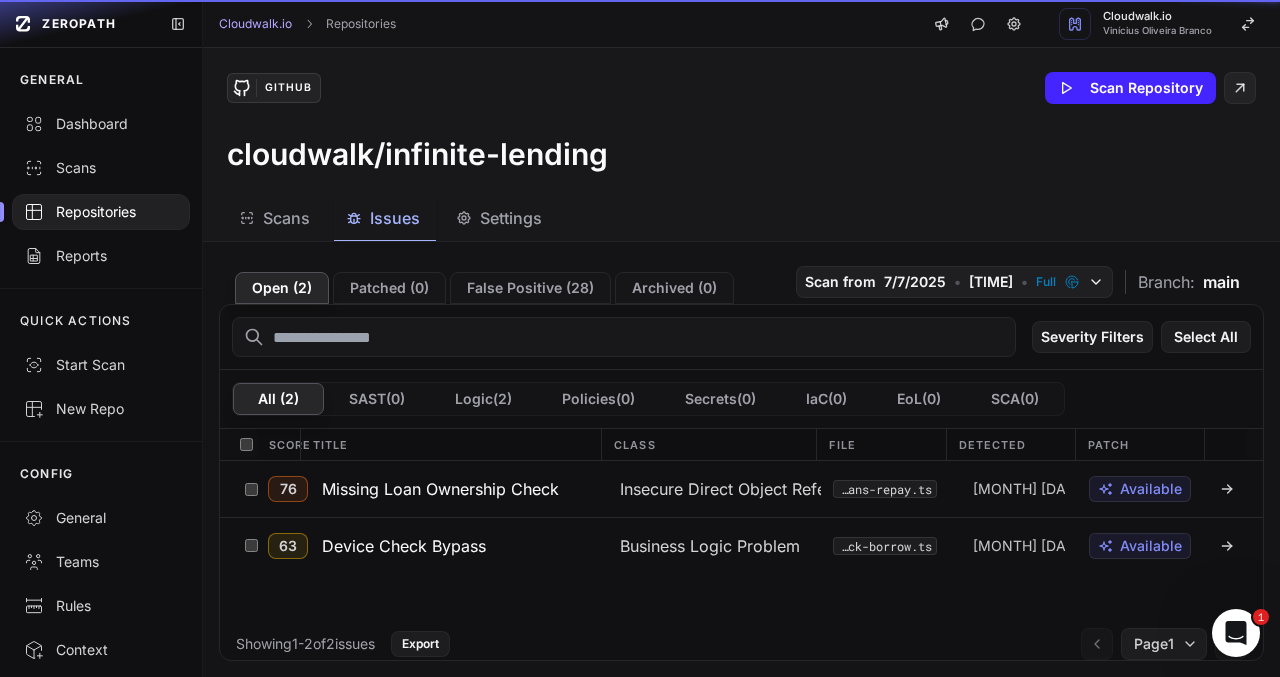 click 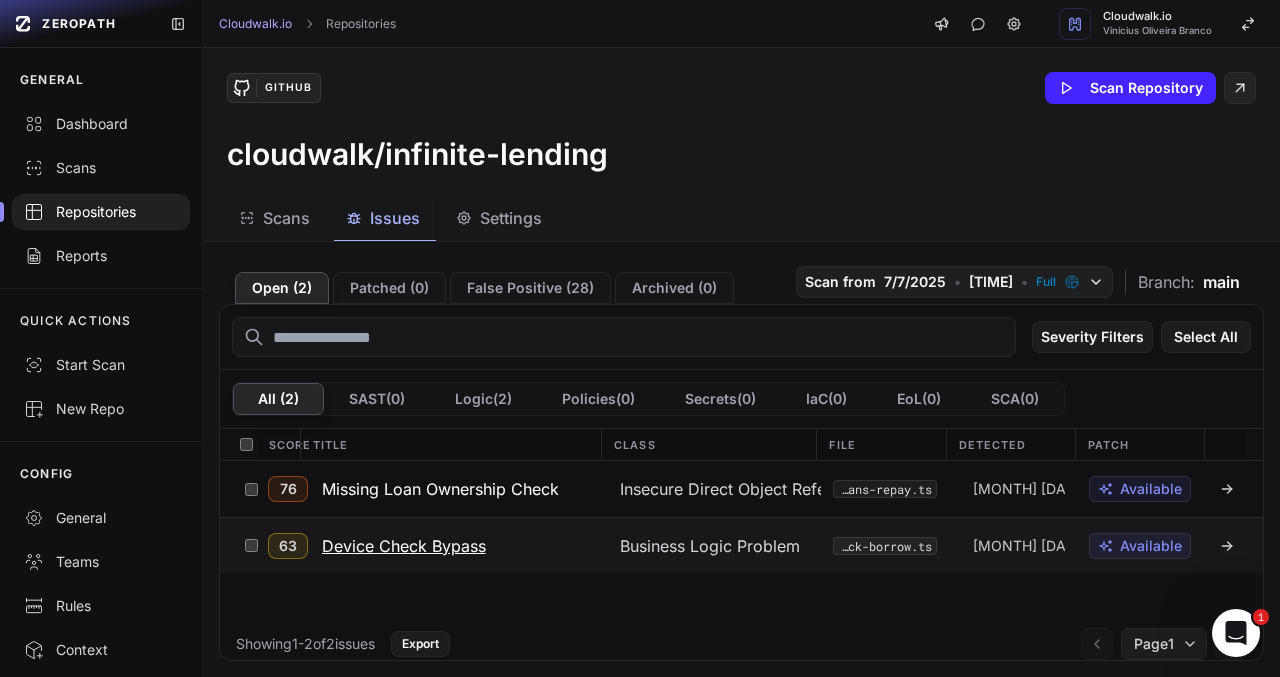 click on "Device Check Bypass" at bounding box center (404, 546) 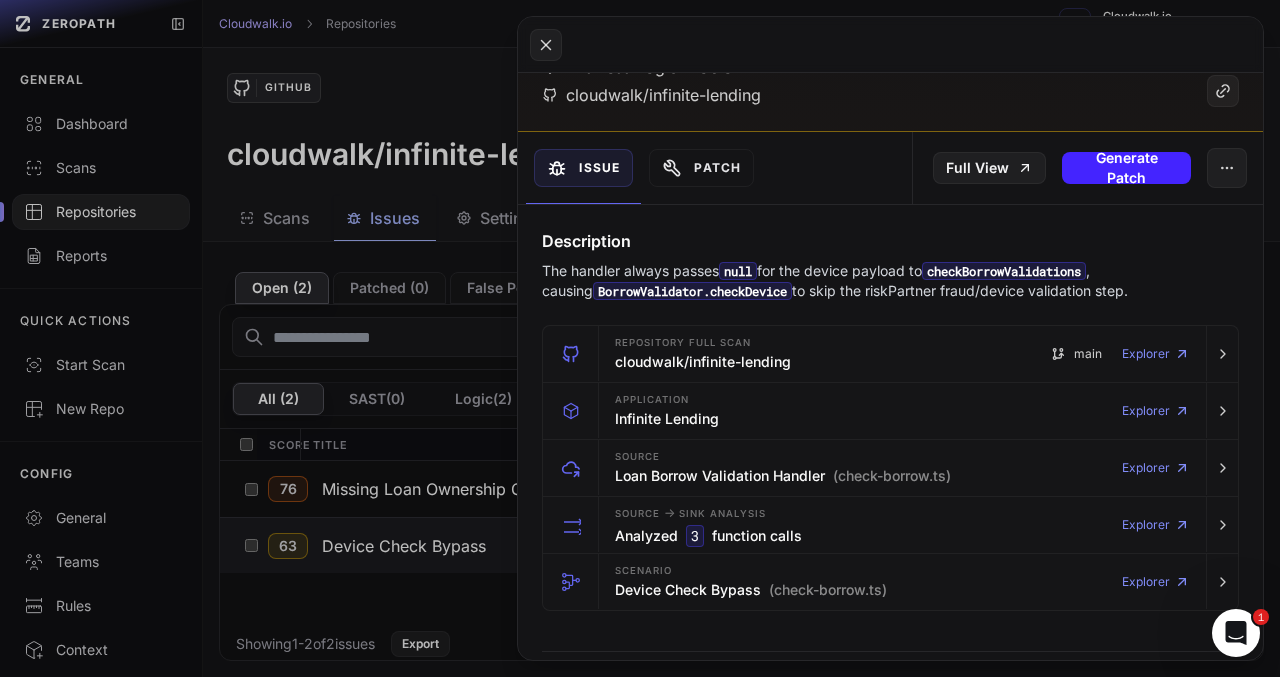 scroll, scrollTop: 109, scrollLeft: 0, axis: vertical 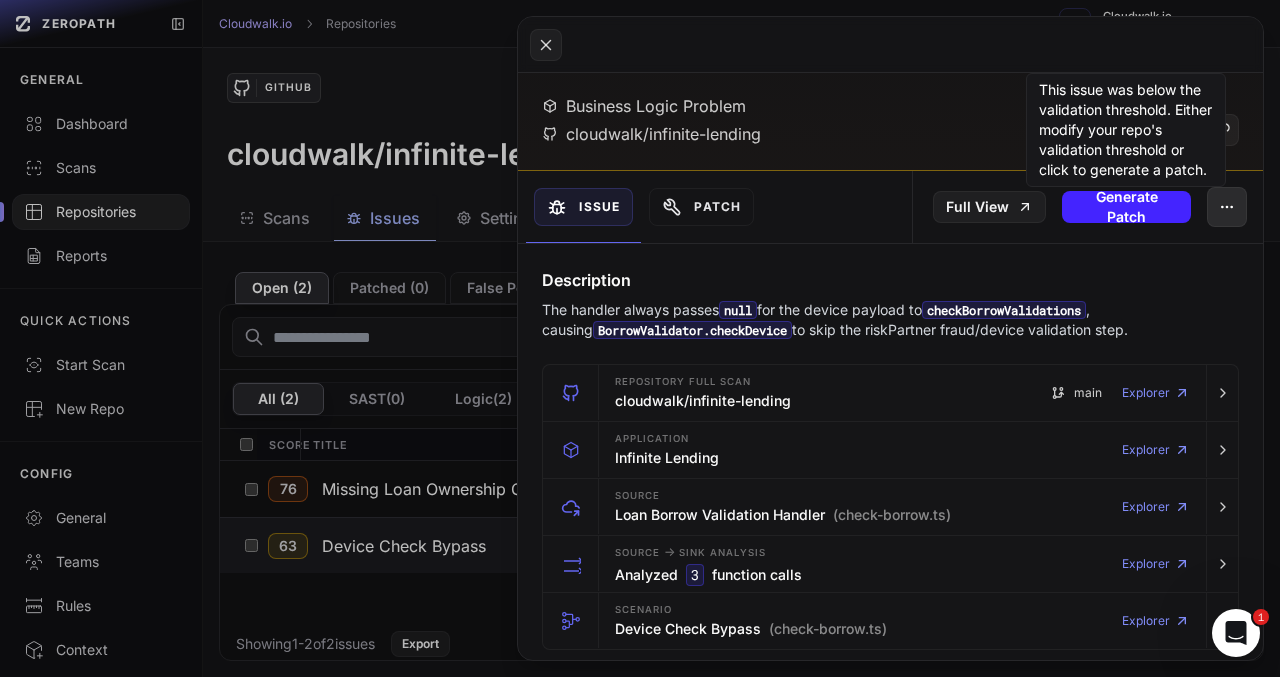 click at bounding box center [1227, 207] 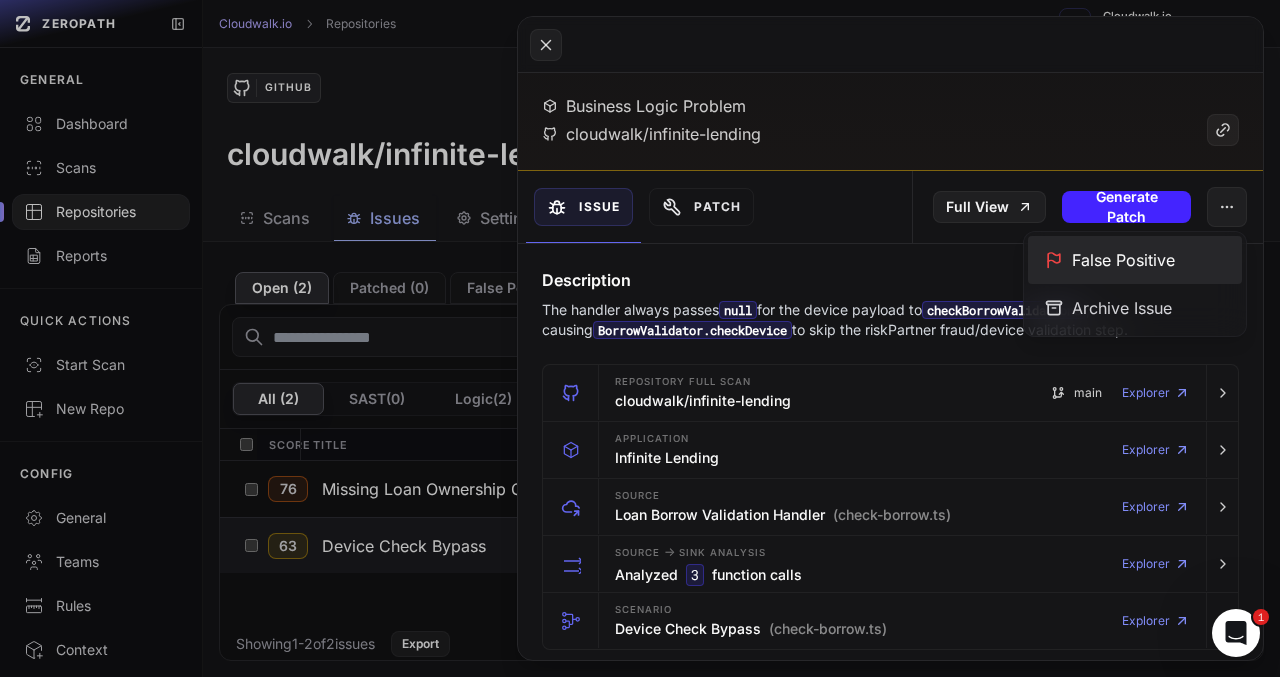 click on "False Positive" at bounding box center [1135, 260] 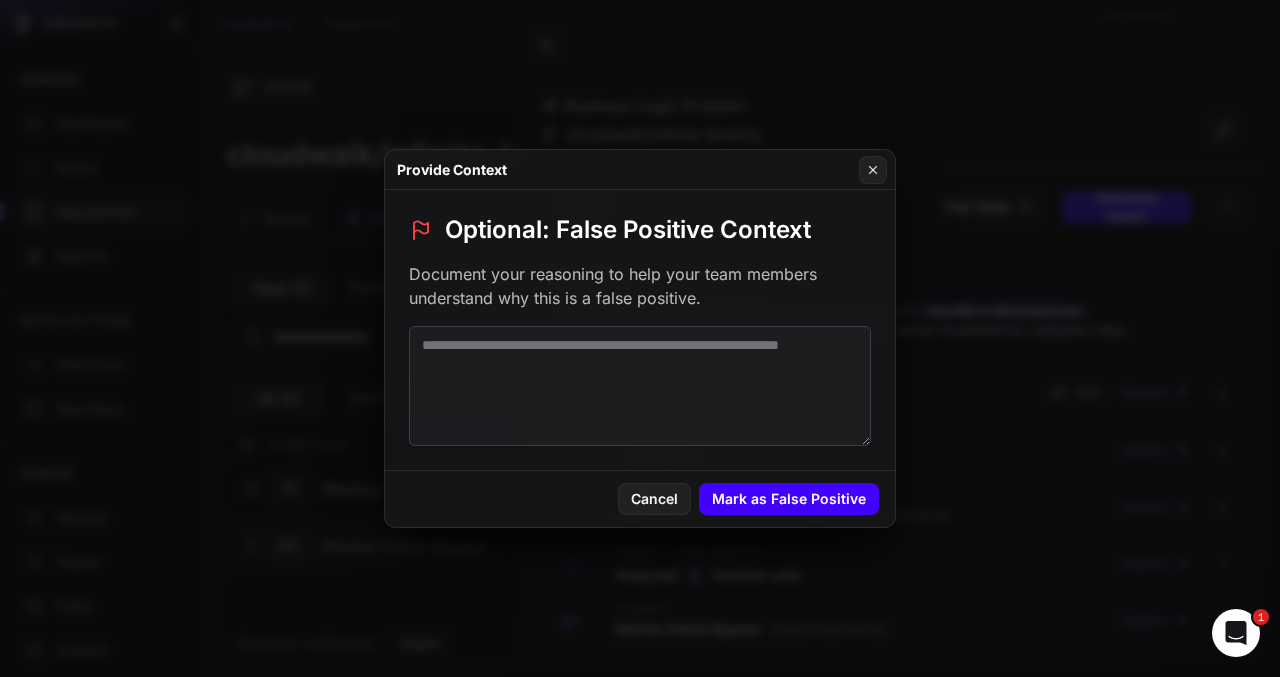 click on "Mark as False Positive" at bounding box center [789, 499] 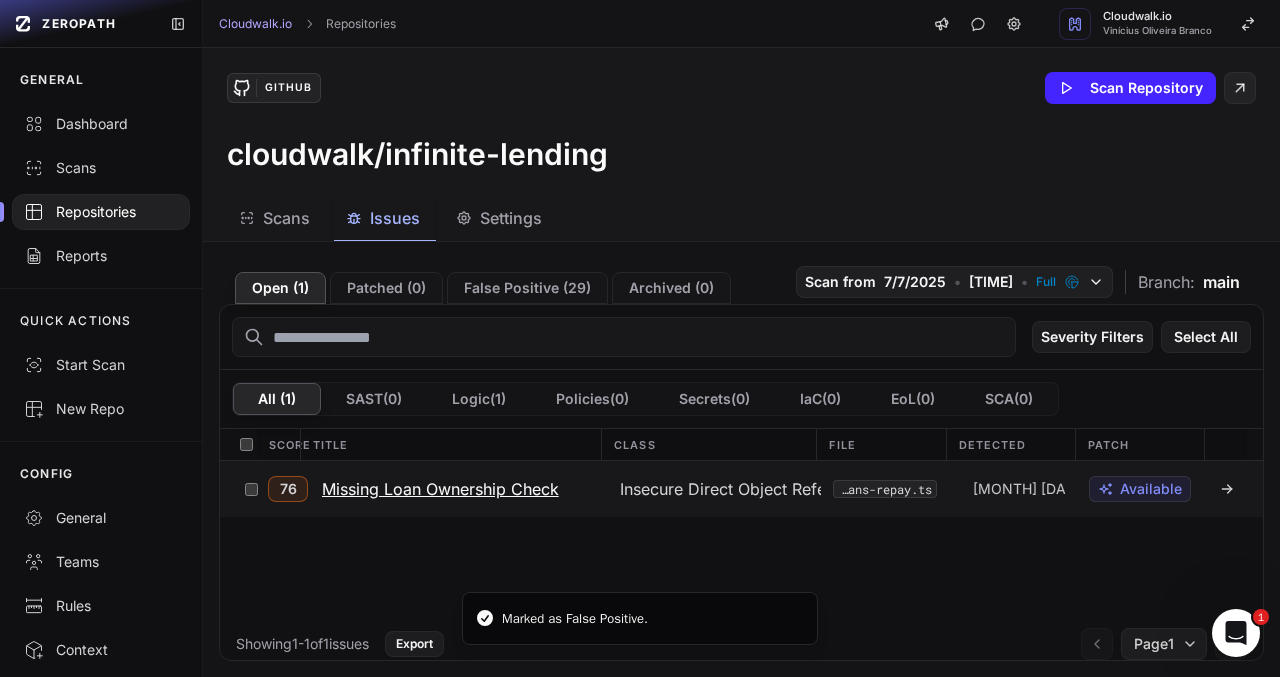 click on "Missing Loan Ownership Check" at bounding box center (440, 489) 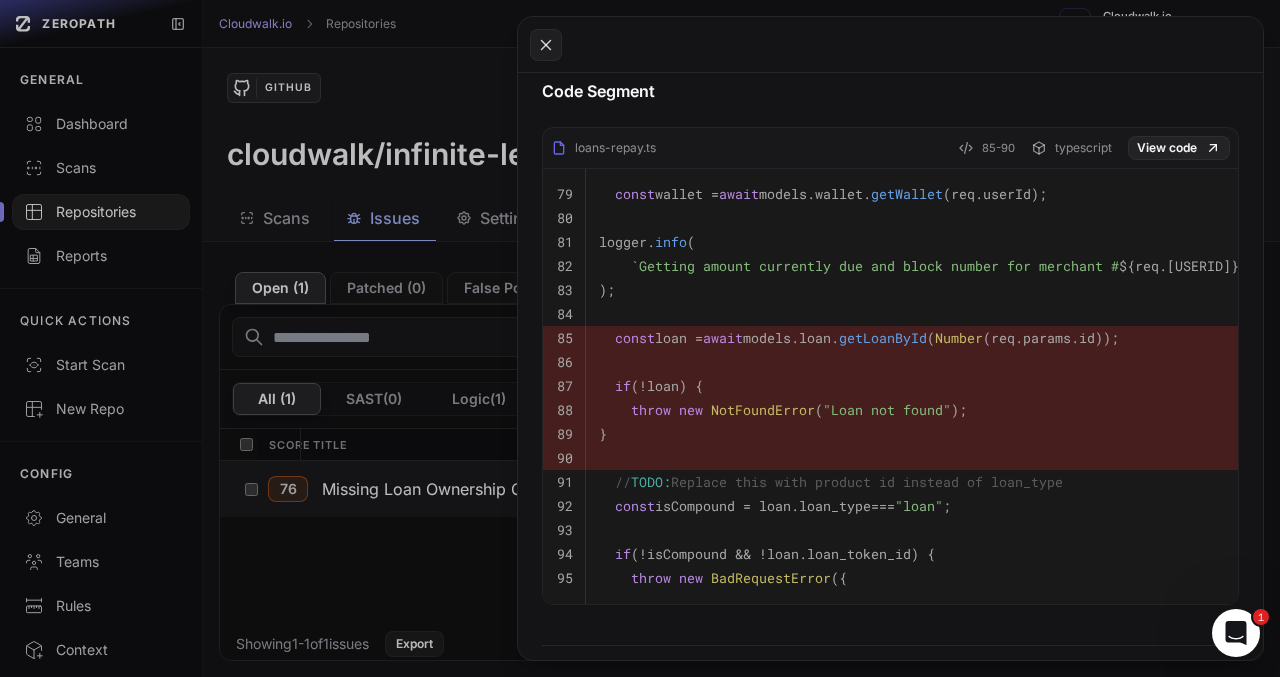 scroll, scrollTop: 962, scrollLeft: 0, axis: vertical 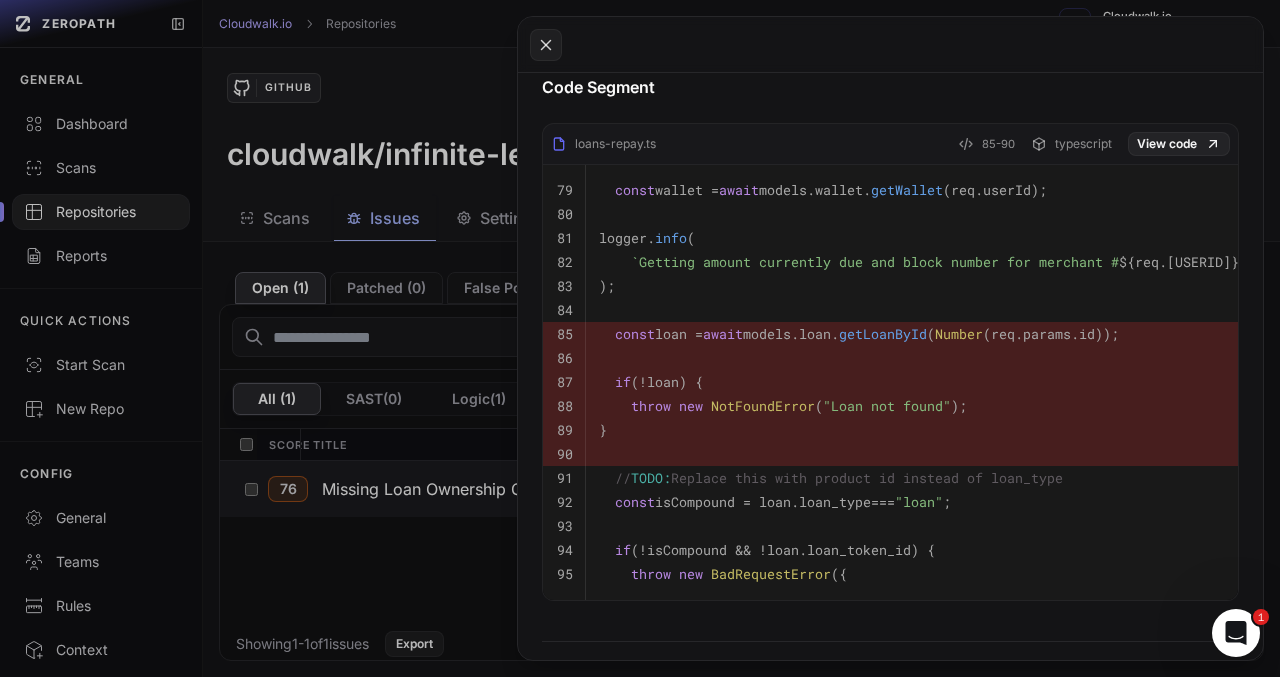type 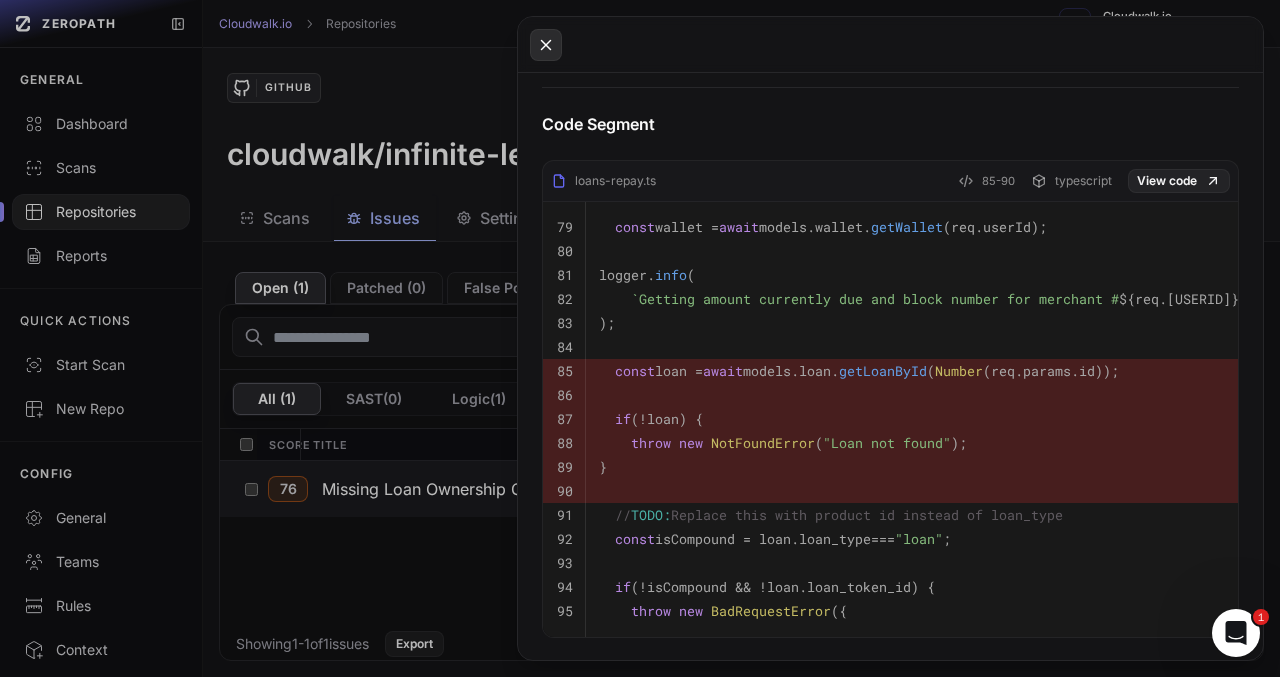 click 